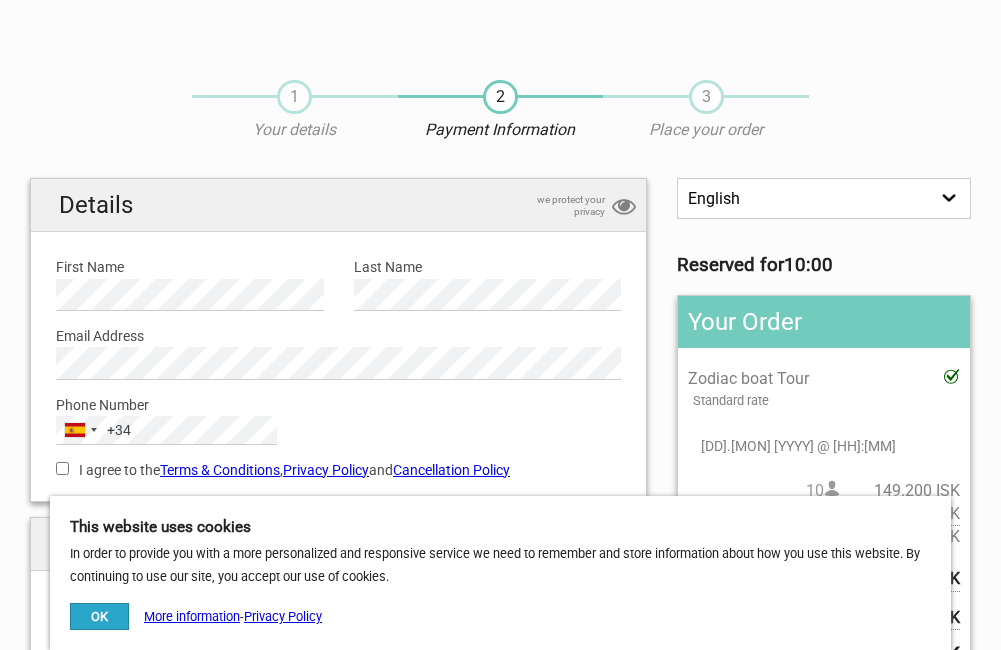 scroll, scrollTop: 0, scrollLeft: 0, axis: both 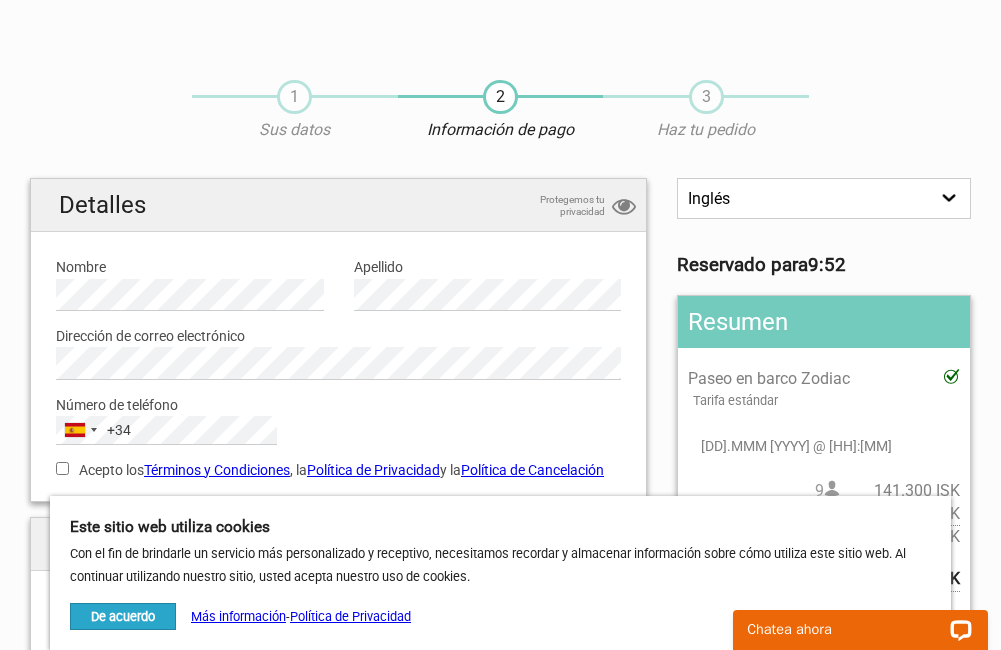 click on "De acuerdo" at bounding box center (123, 616) 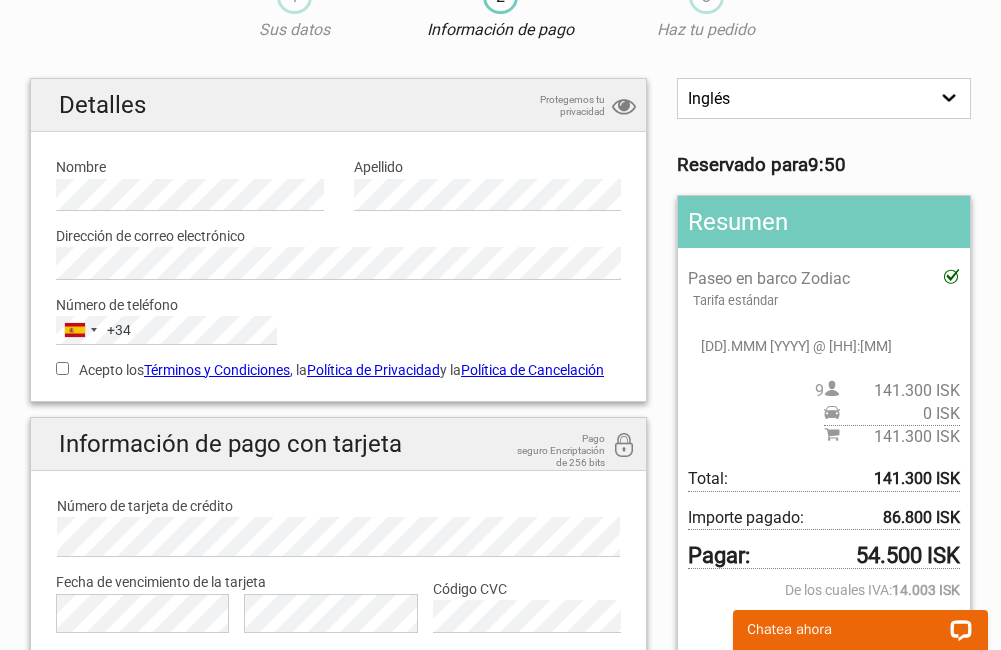 scroll, scrollTop: 200, scrollLeft: 0, axis: vertical 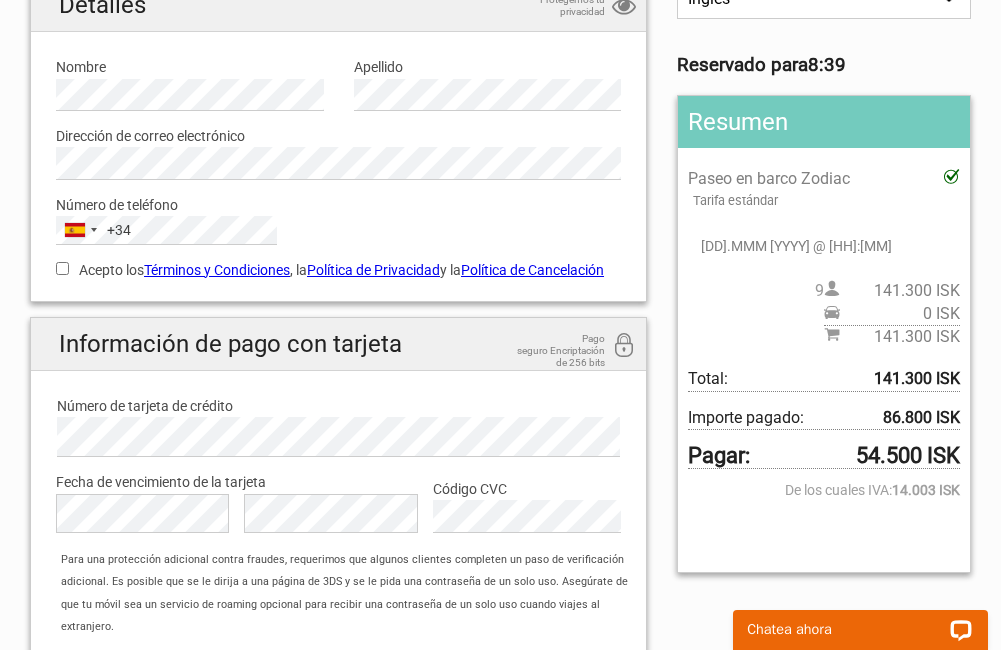 click on "Código CVC" at bounding box center [527, 489] 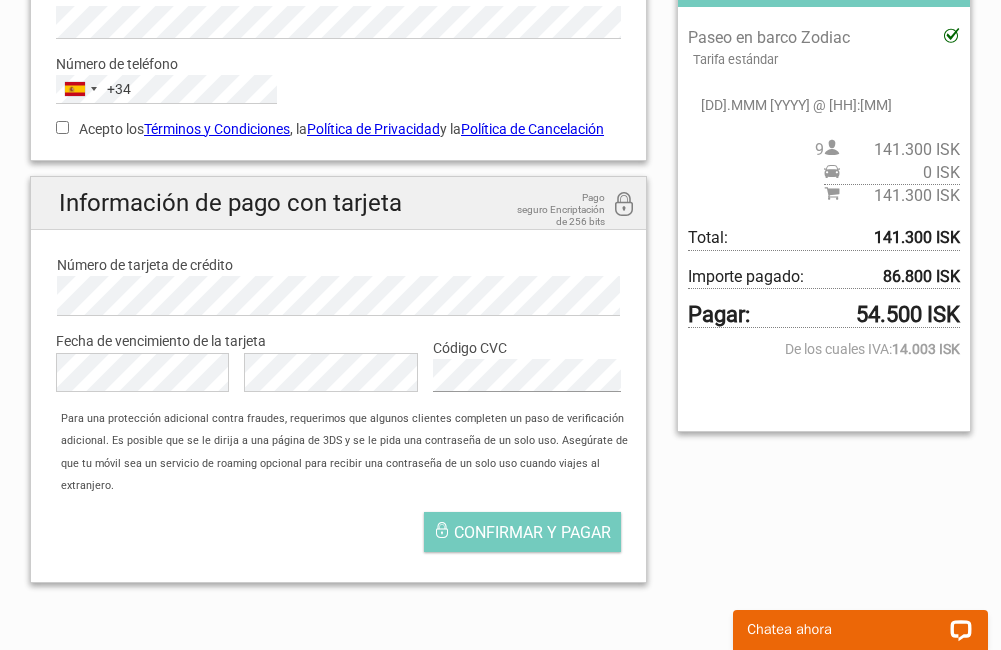 scroll, scrollTop: 300, scrollLeft: 0, axis: vertical 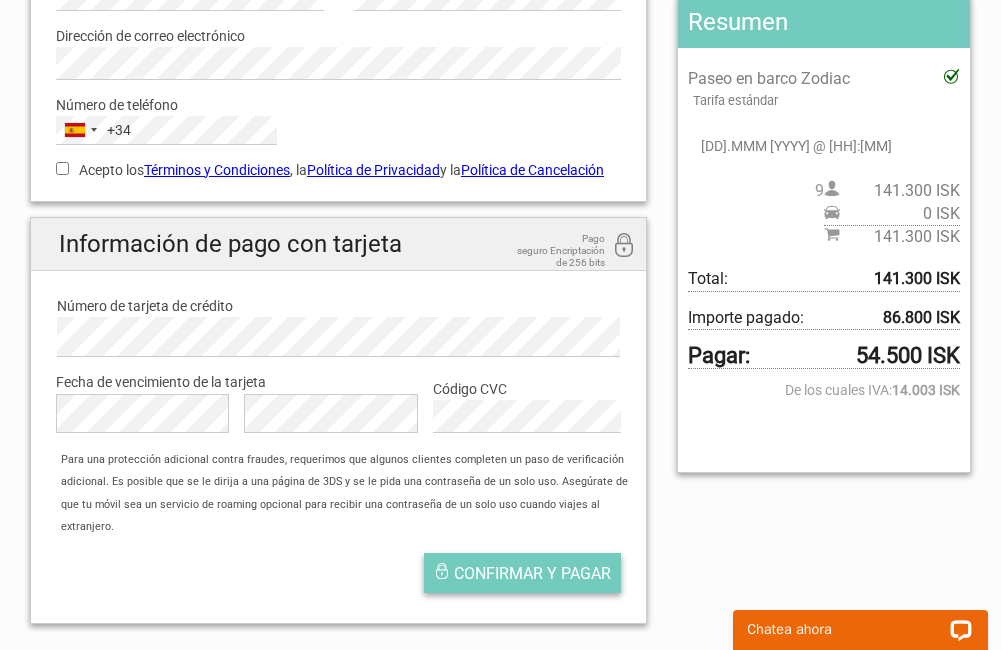 click on "Confirmar y pagar" at bounding box center [532, 573] 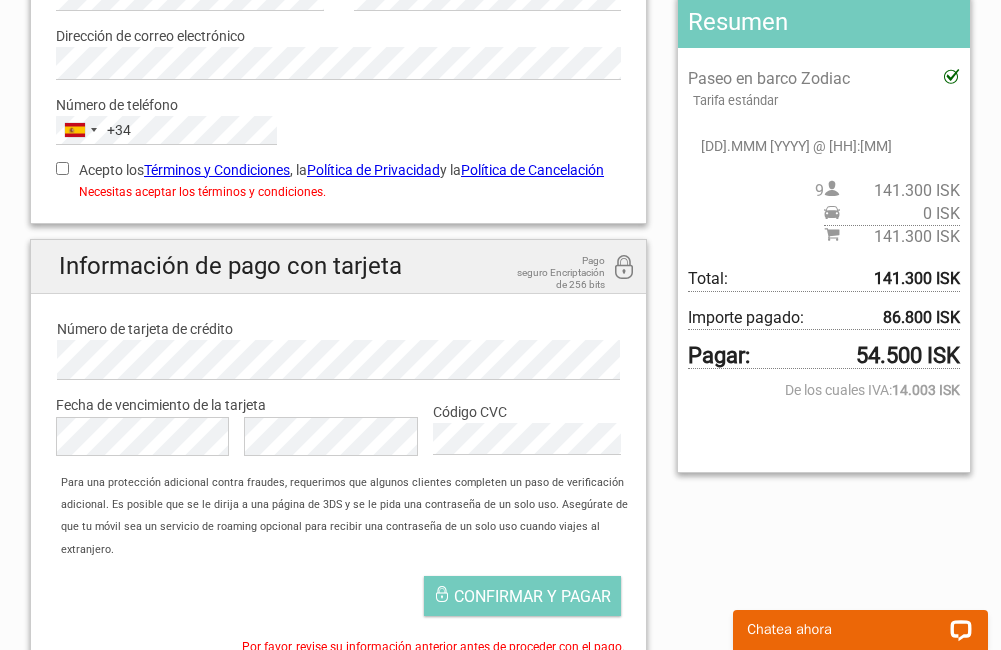 click on "Acepto los  Términos y Condiciones , la  Política de Privacidad  y la  Política de Cancelación" at bounding box center (62, 168) 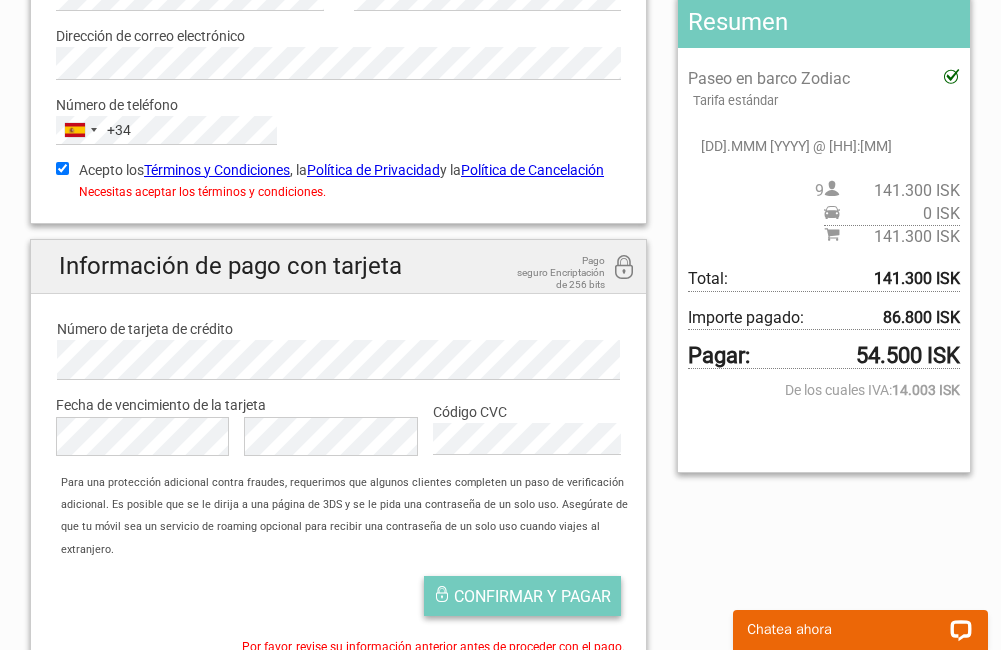 click on "Confirmar y pagar" at bounding box center [532, 596] 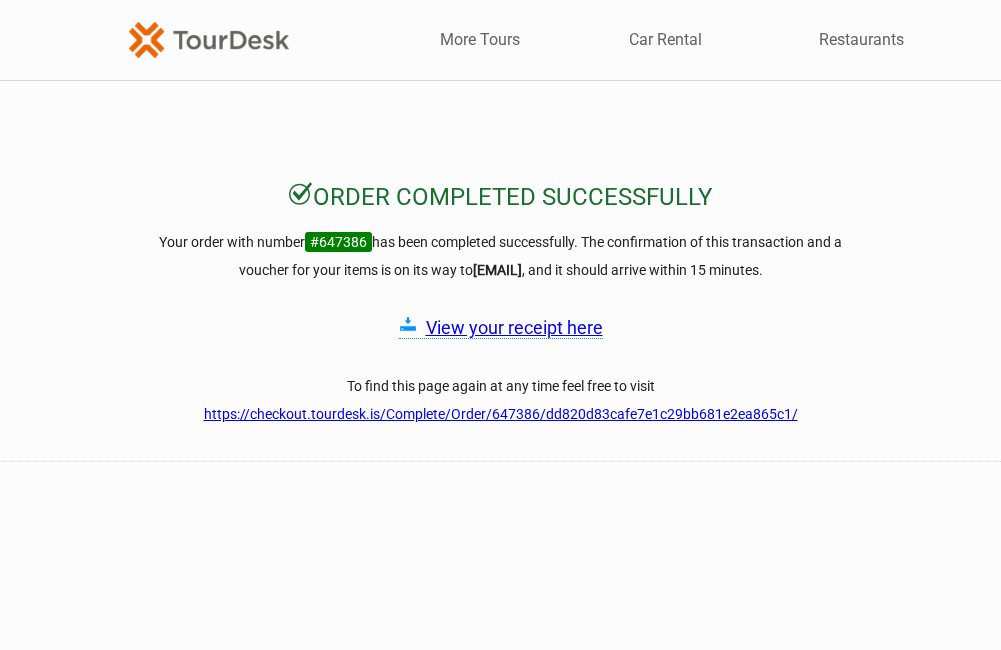 scroll, scrollTop: 0, scrollLeft: 0, axis: both 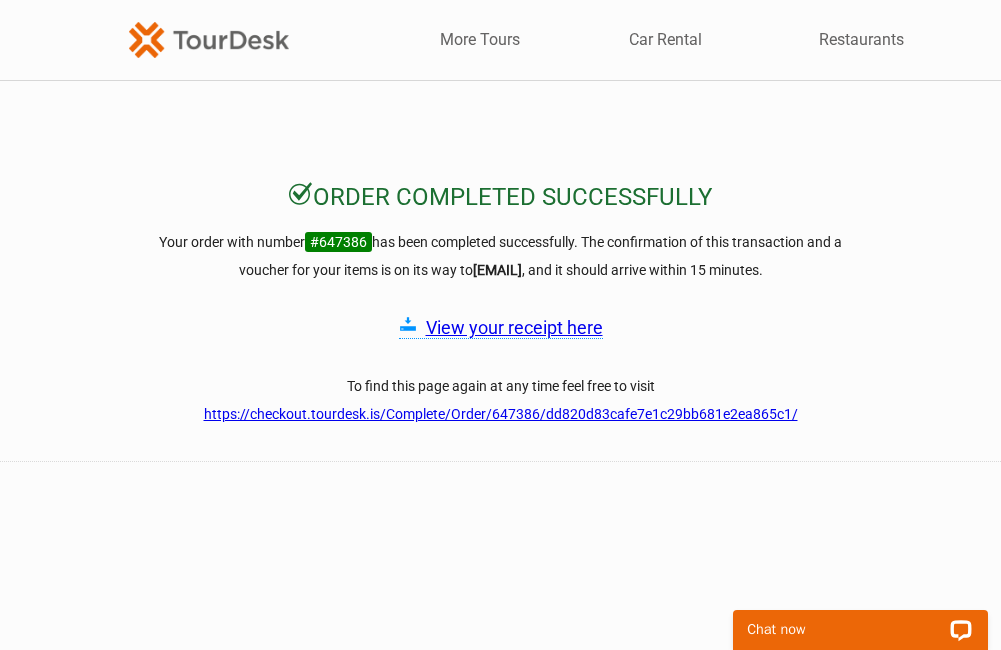 click on "View your receipt here" at bounding box center [514, 327] 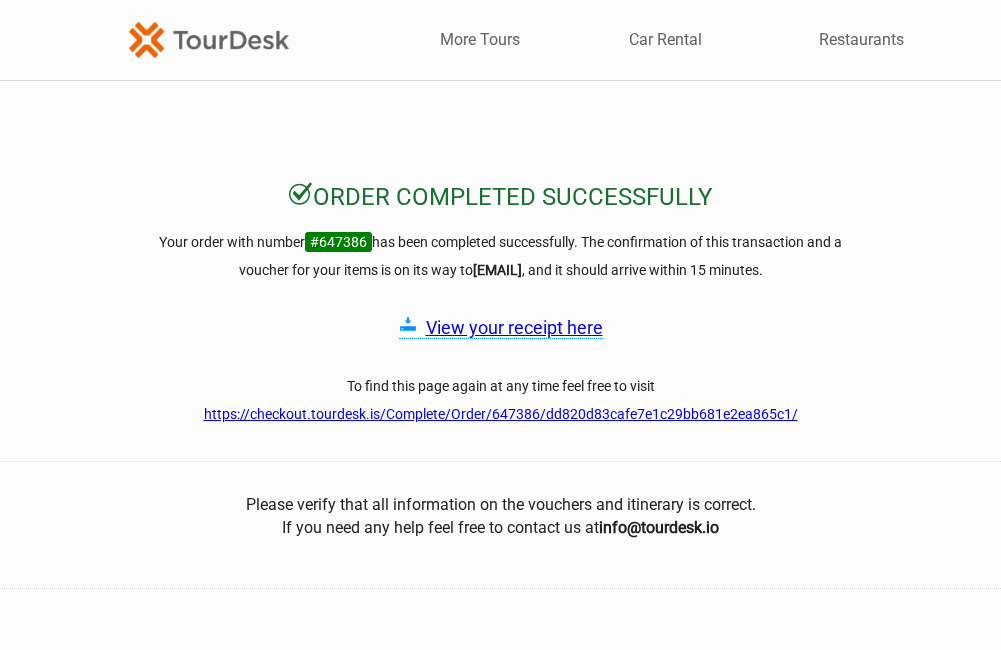 scroll, scrollTop: 0, scrollLeft: 0, axis: both 